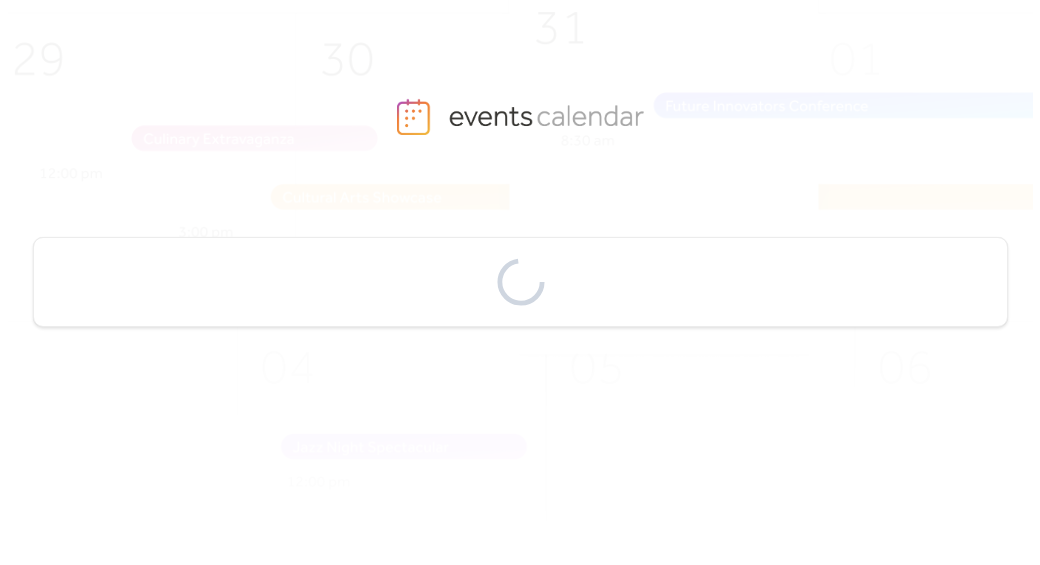 scroll, scrollTop: 0, scrollLeft: 0, axis: both 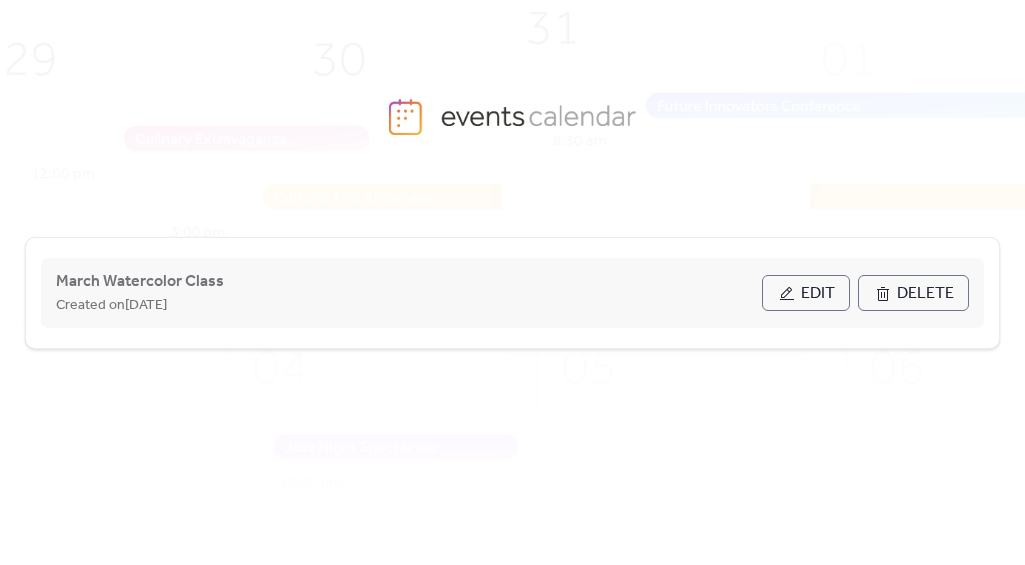 click on "Edit" at bounding box center [818, 294] 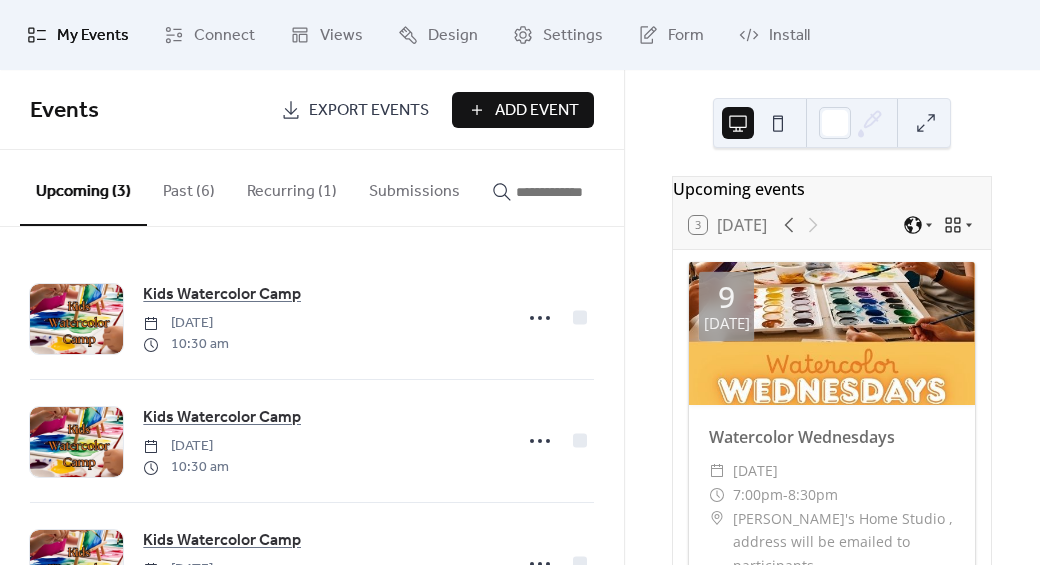 click on "Add Event" at bounding box center (537, 111) 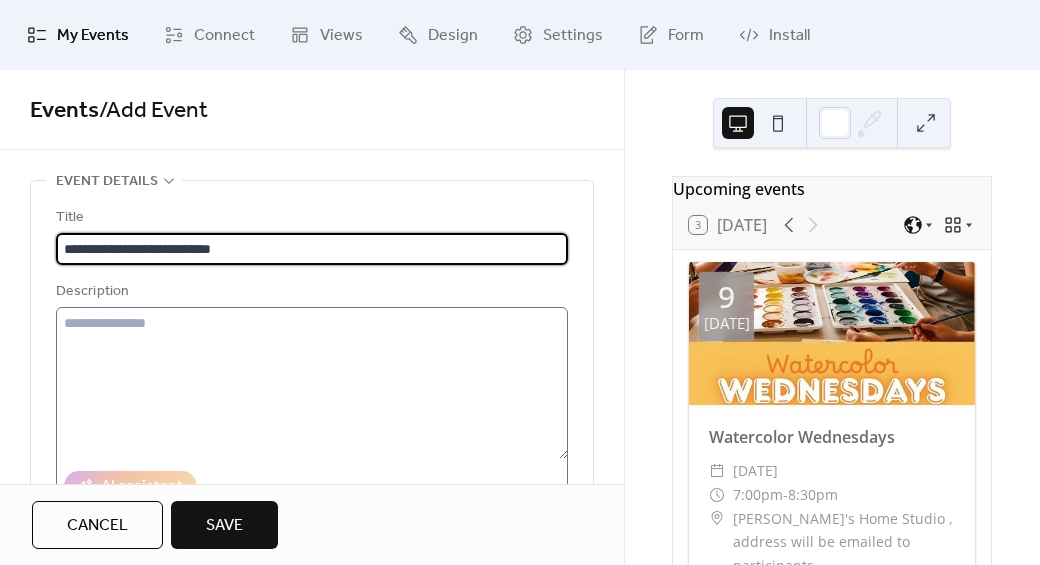 type on "**********" 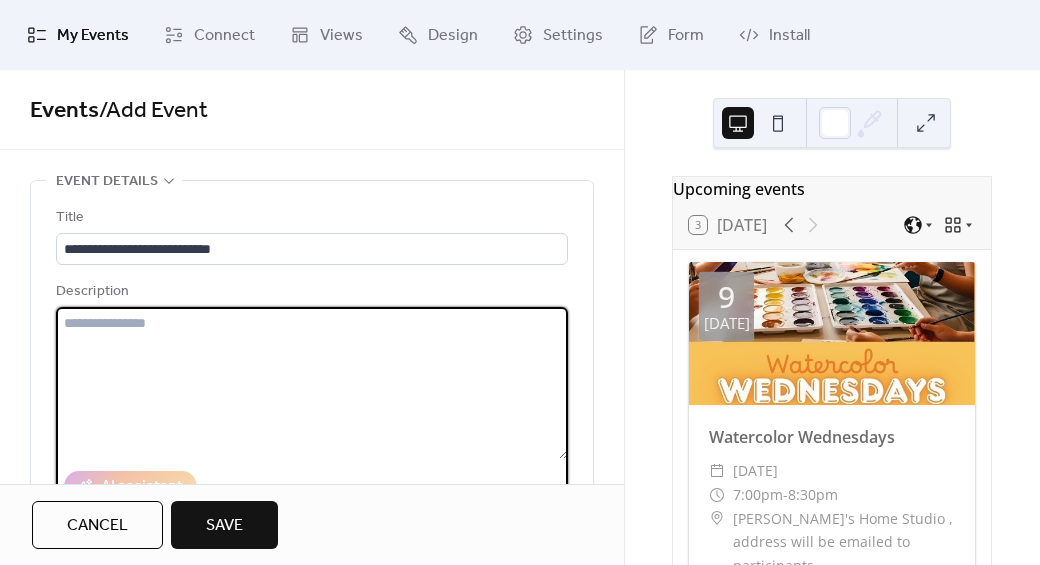 click at bounding box center (312, 383) 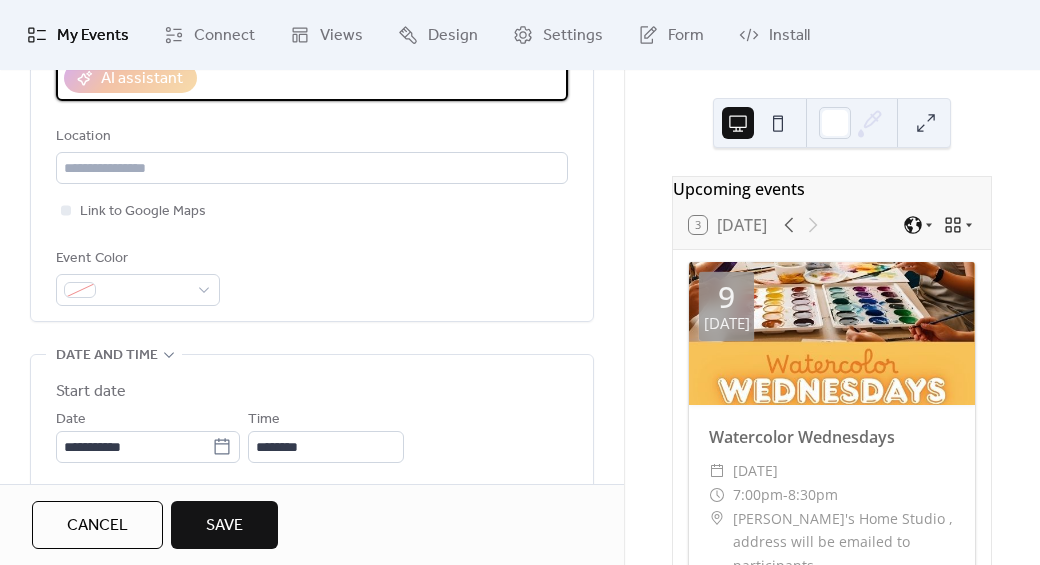 scroll, scrollTop: 419, scrollLeft: 0, axis: vertical 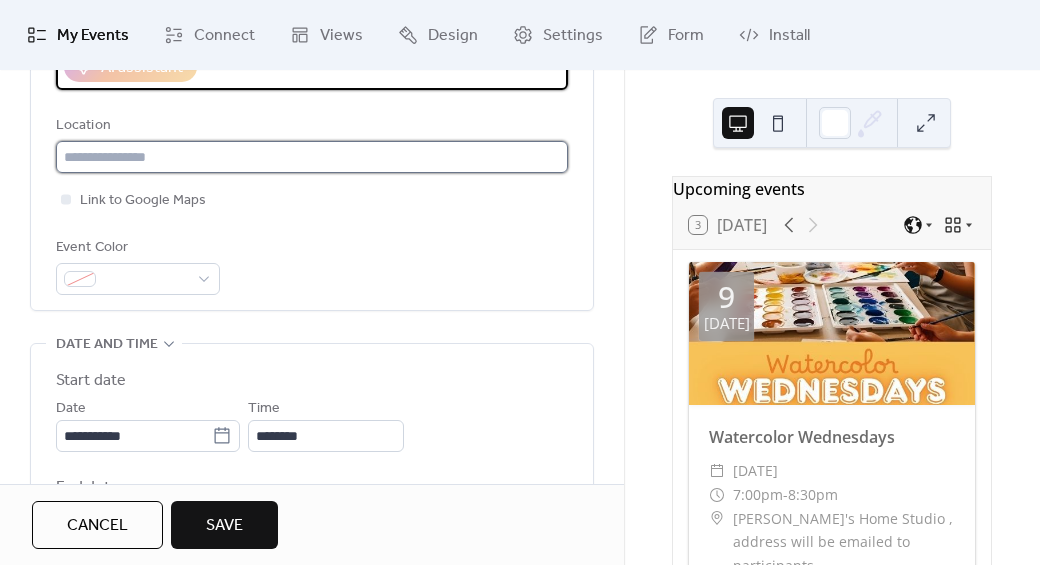 click at bounding box center [312, 157] 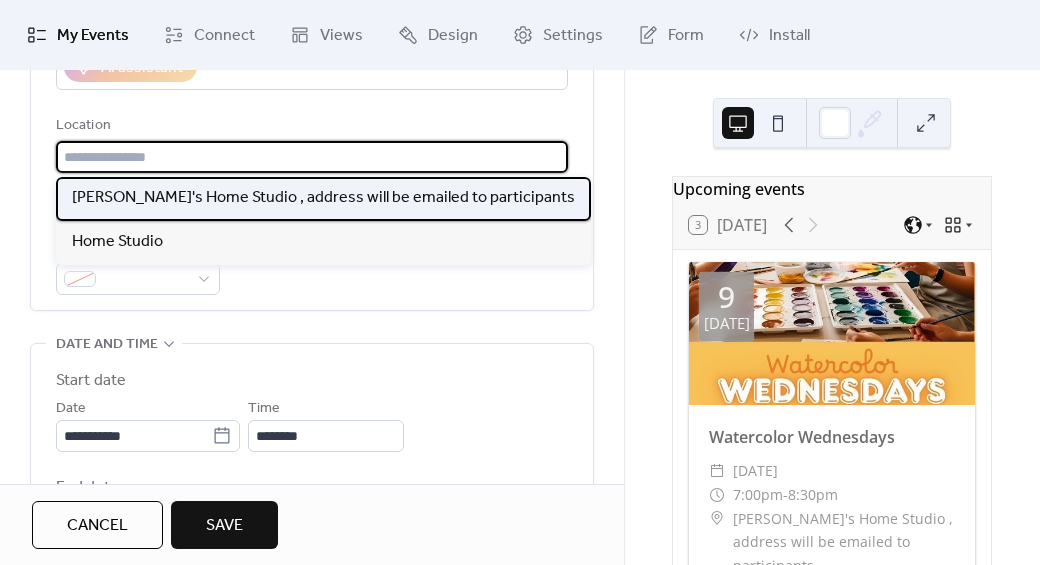 click on "[PERSON_NAME]'s Home Studio , address will be emailed to participants" at bounding box center (323, 198) 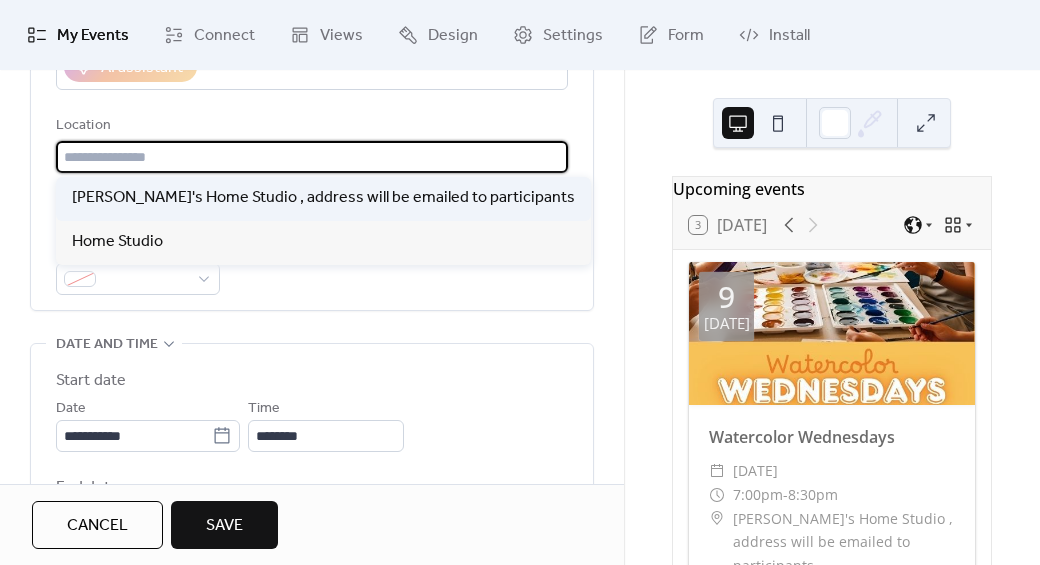 type on "**********" 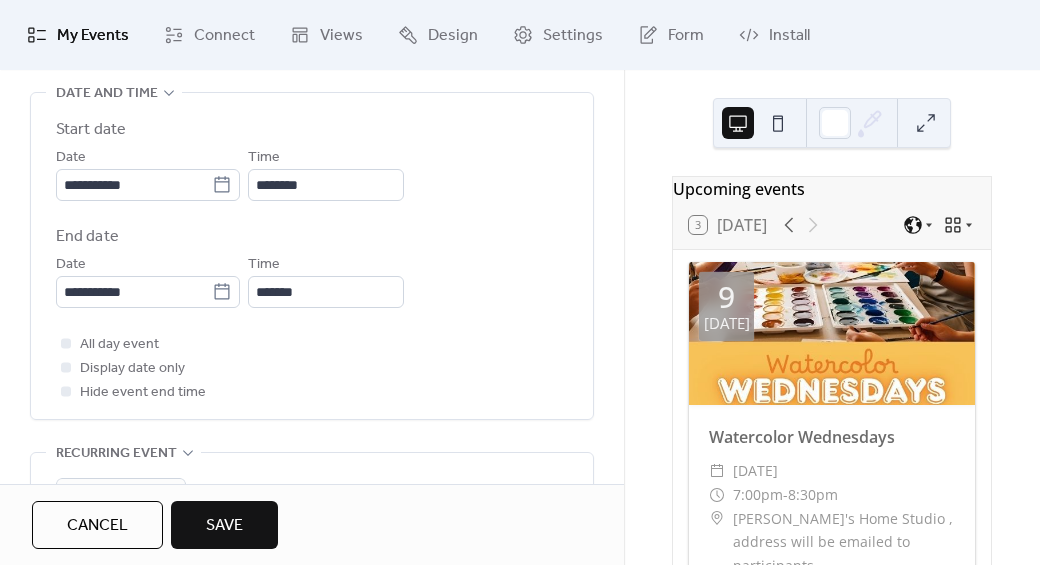 scroll, scrollTop: 674, scrollLeft: 0, axis: vertical 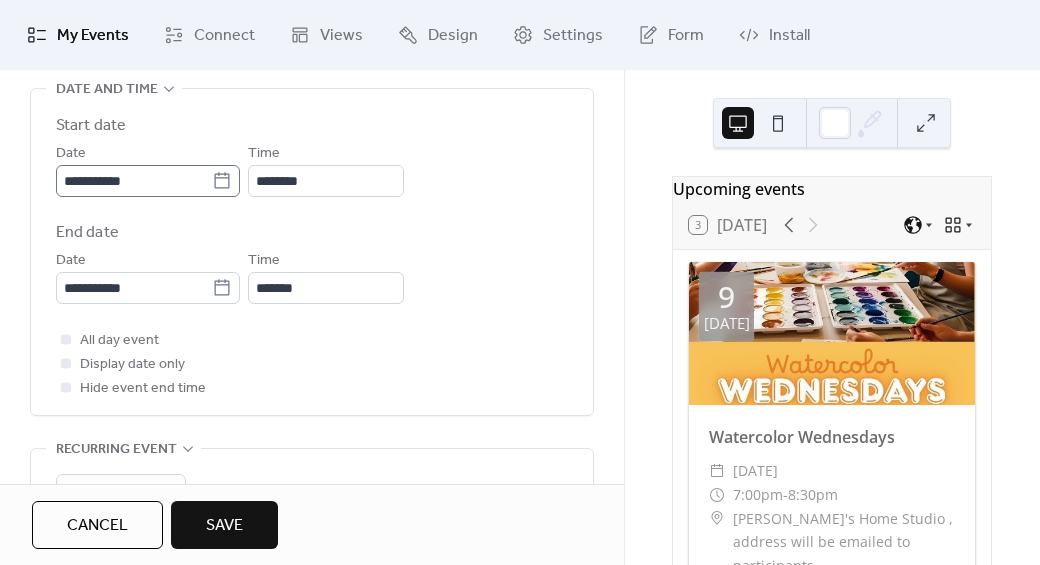 click 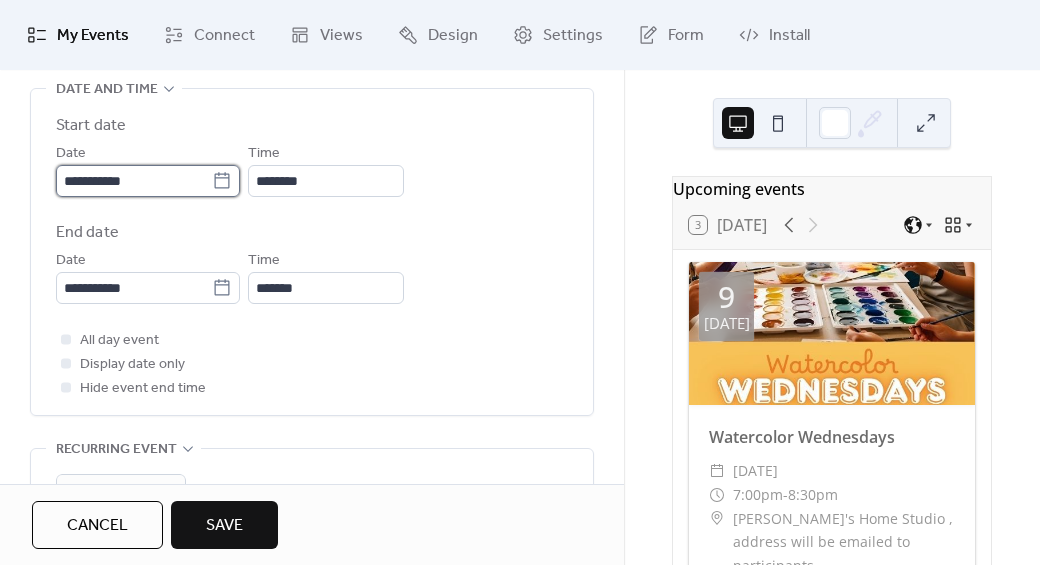 click on "**********" at bounding box center [134, 181] 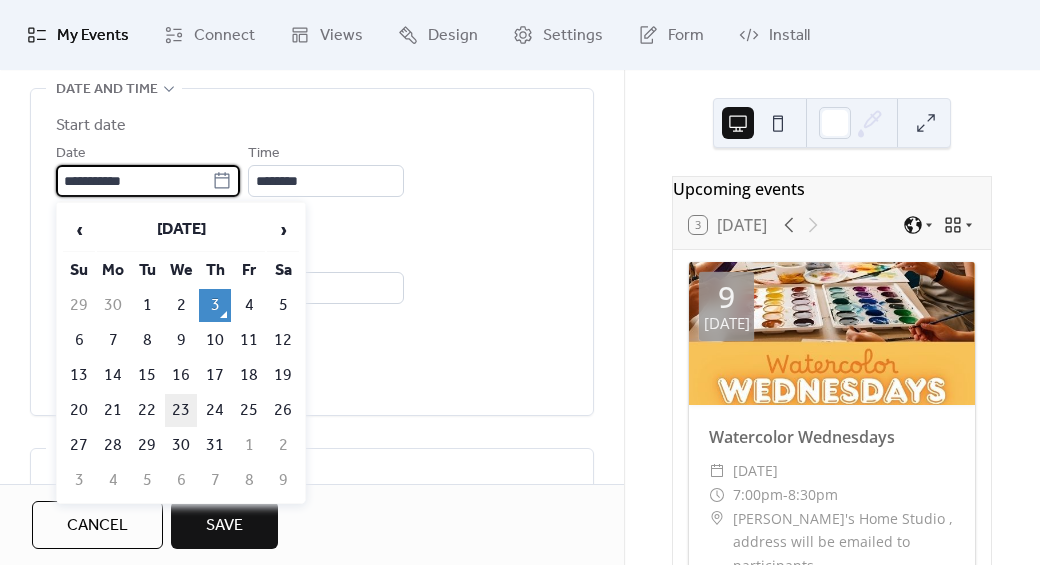 click on "23" at bounding box center (181, 410) 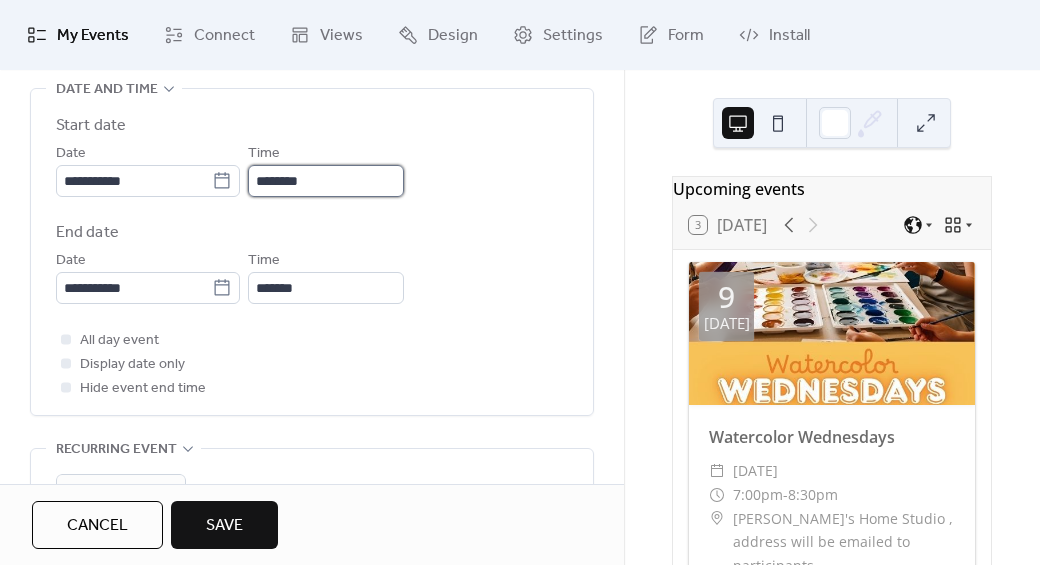 click on "********" at bounding box center [326, 181] 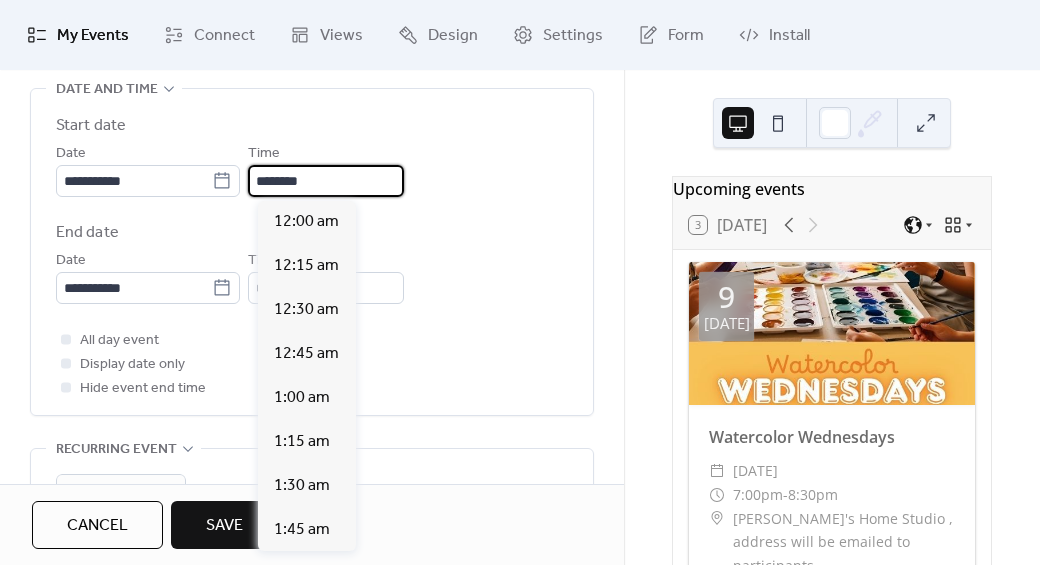 scroll, scrollTop: 2112, scrollLeft: 0, axis: vertical 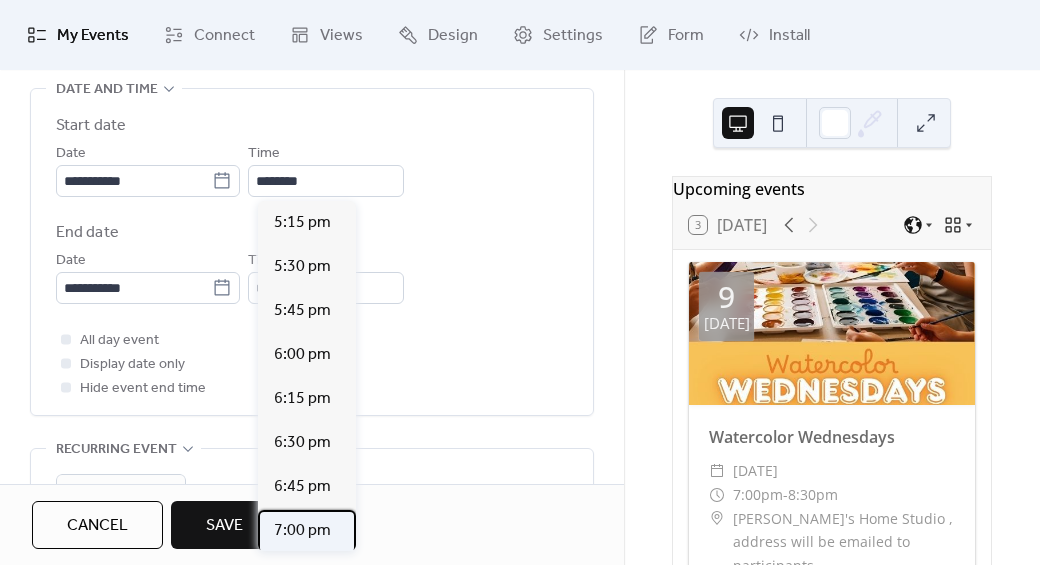 click on "7:00 pm" at bounding box center (302, 531) 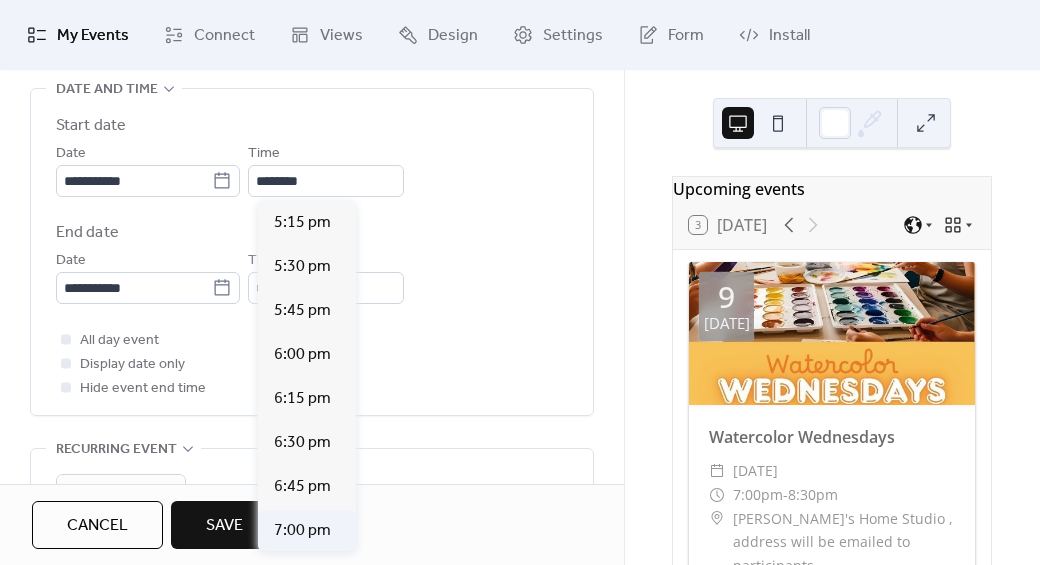 type on "*******" 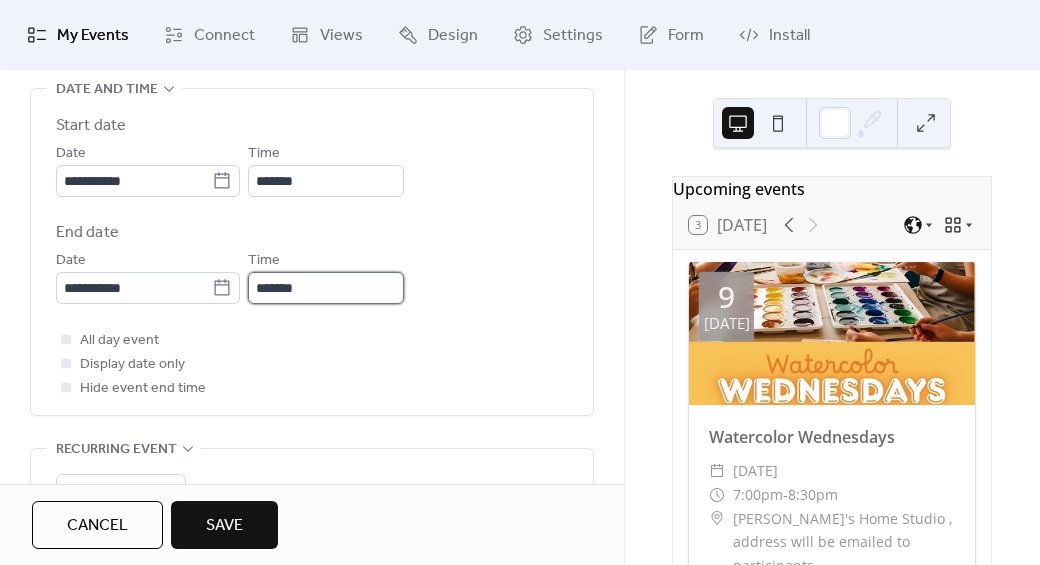 click on "*******" at bounding box center (326, 288) 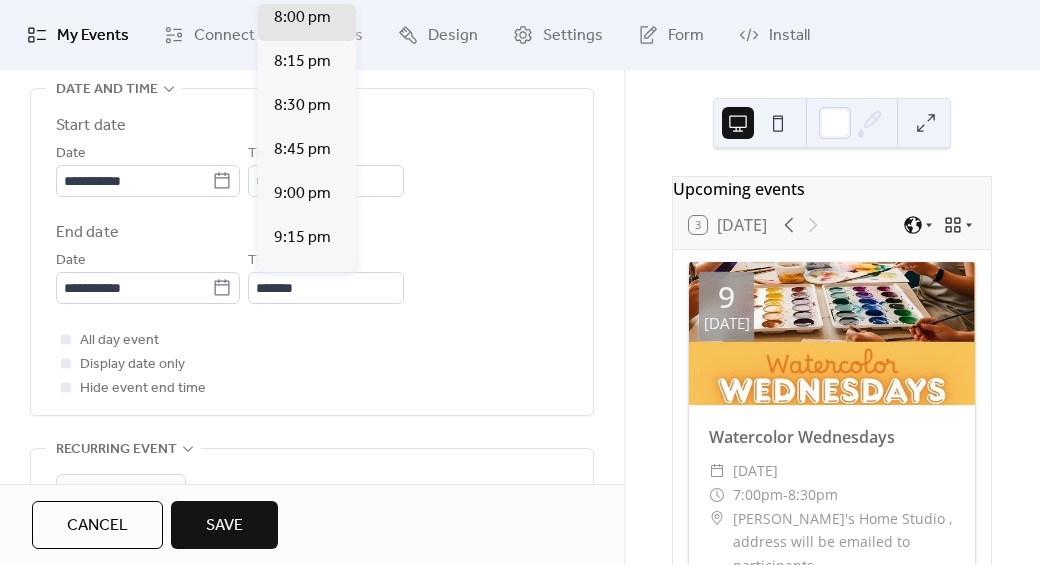 scroll, scrollTop: 151, scrollLeft: 0, axis: vertical 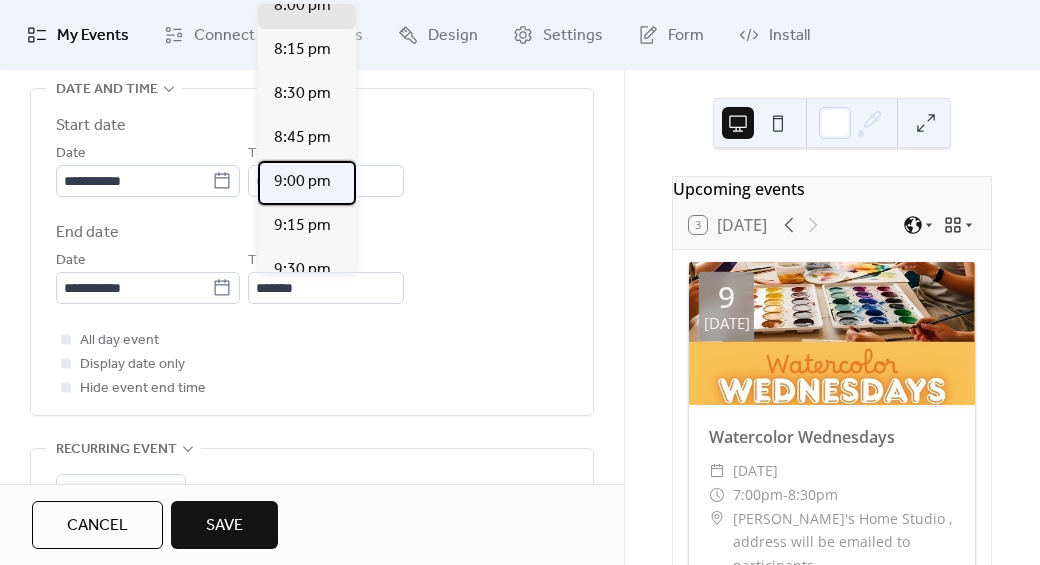 click on "9:00 pm" at bounding box center [302, 182] 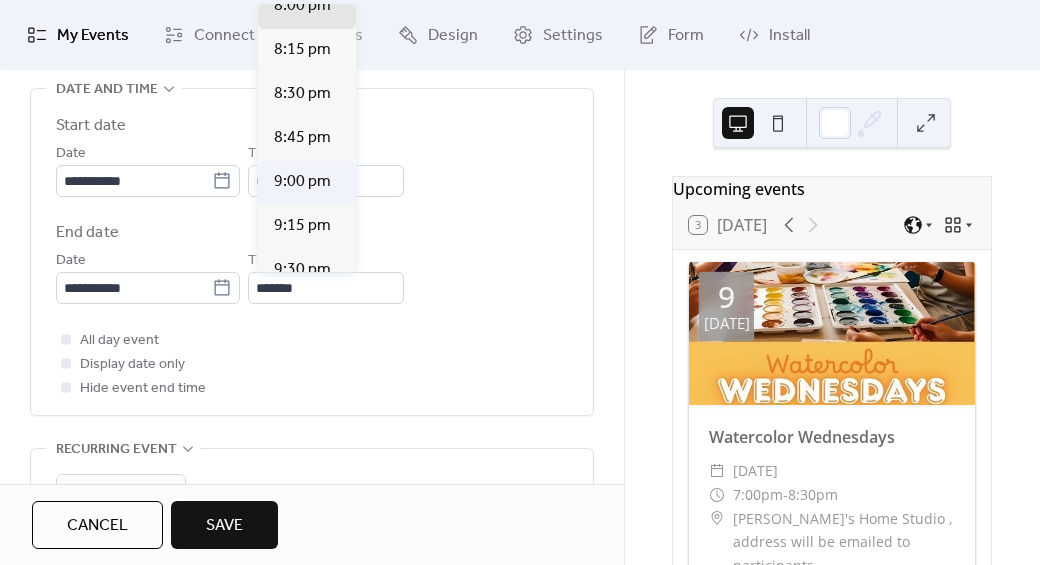 type on "*******" 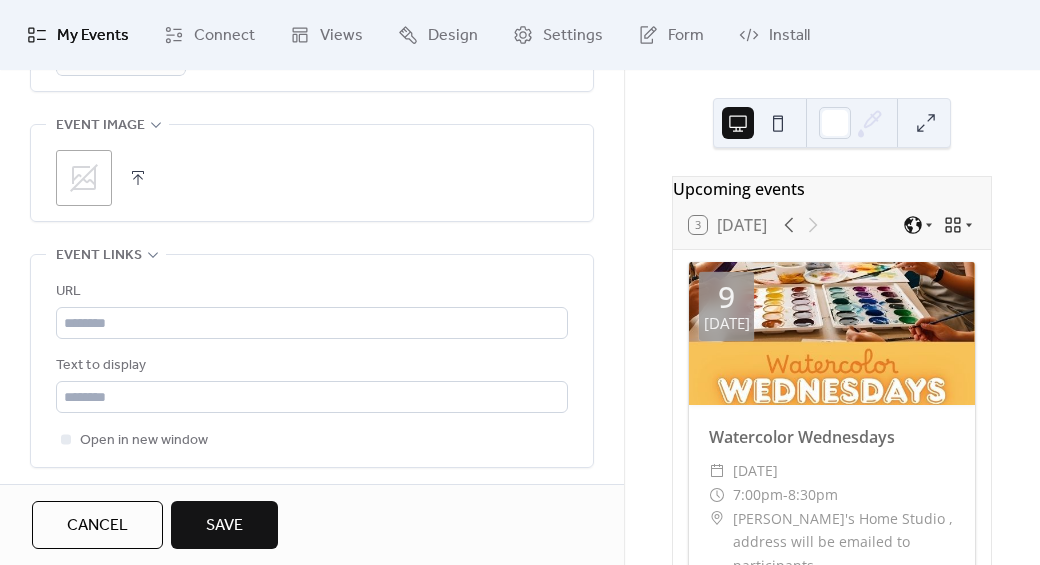 scroll, scrollTop: 1102, scrollLeft: 0, axis: vertical 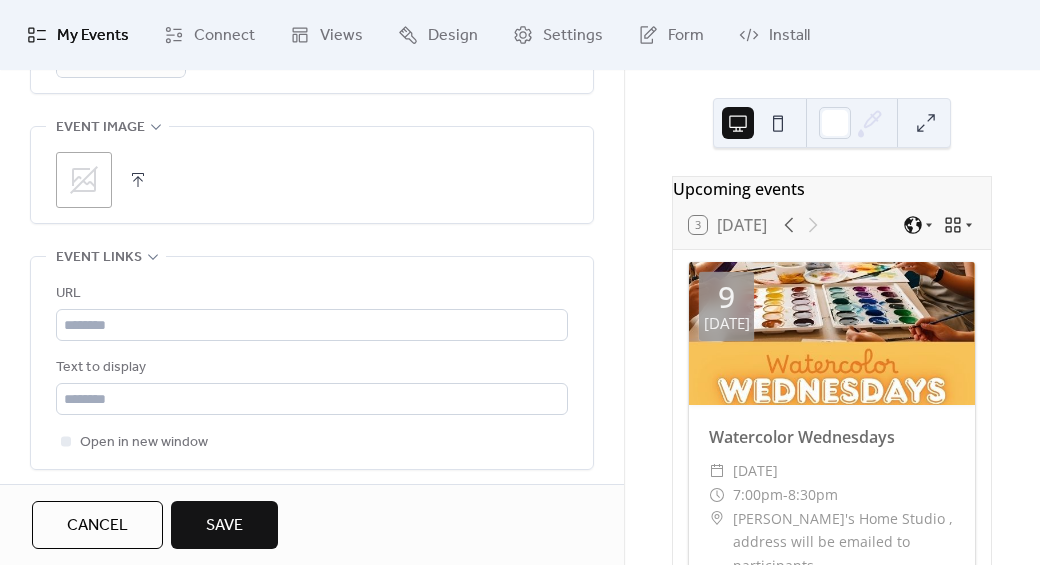 click 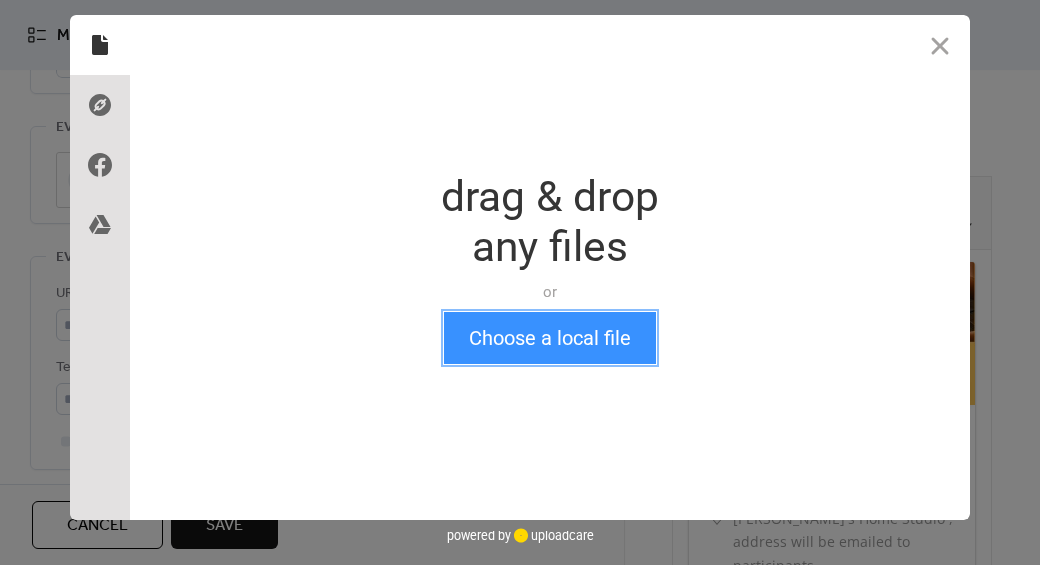 click on "Choose a local file" at bounding box center (550, 338) 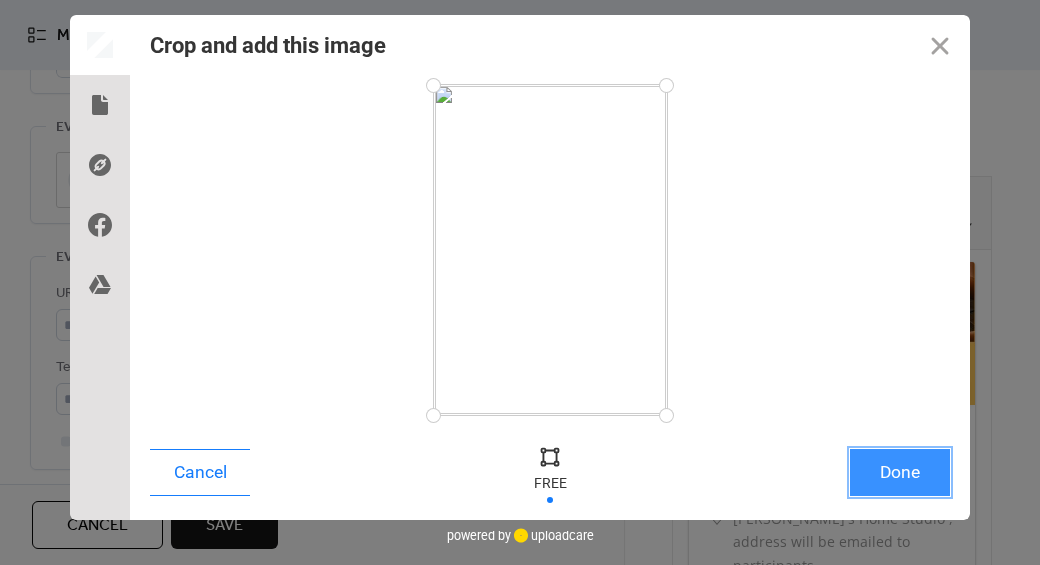 click on "Done" at bounding box center [900, 472] 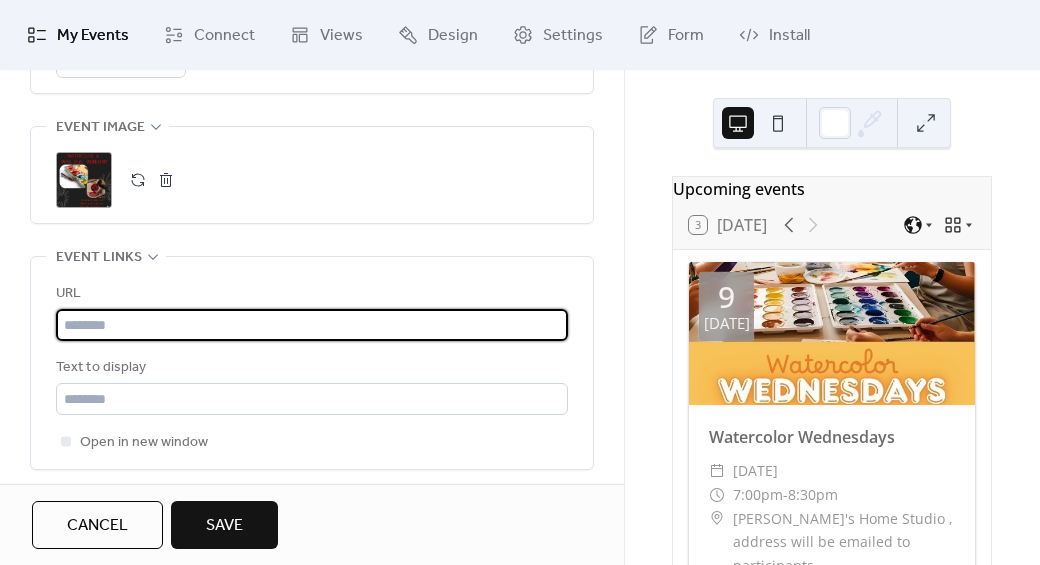 click at bounding box center (312, 325) 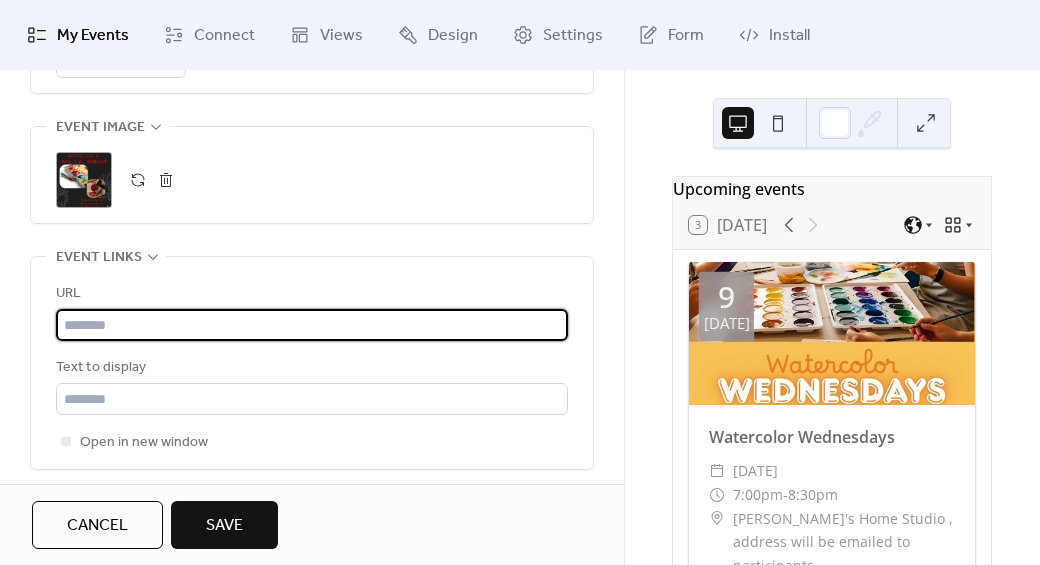 type on "**********" 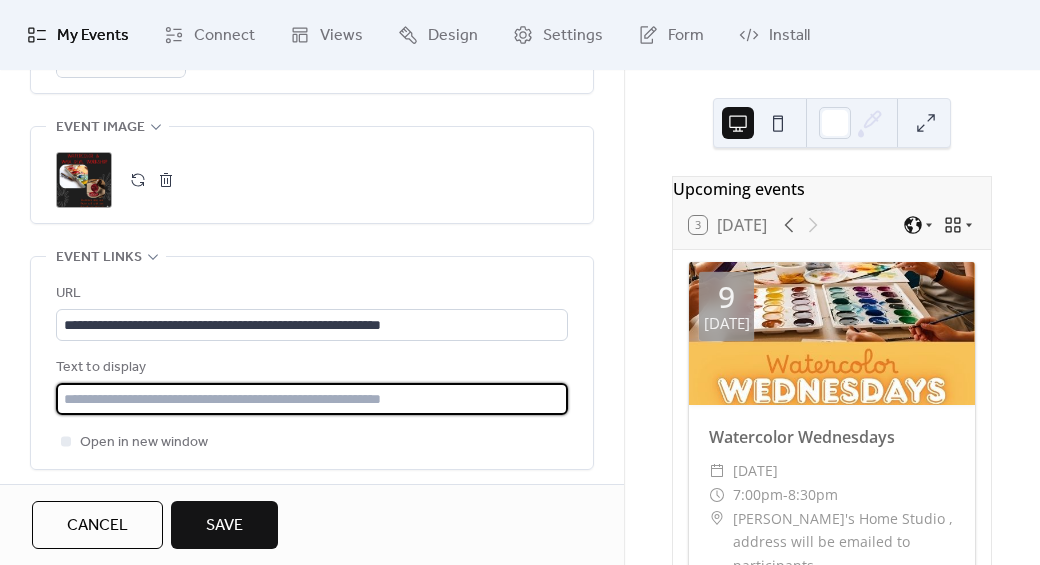 click at bounding box center (312, 399) 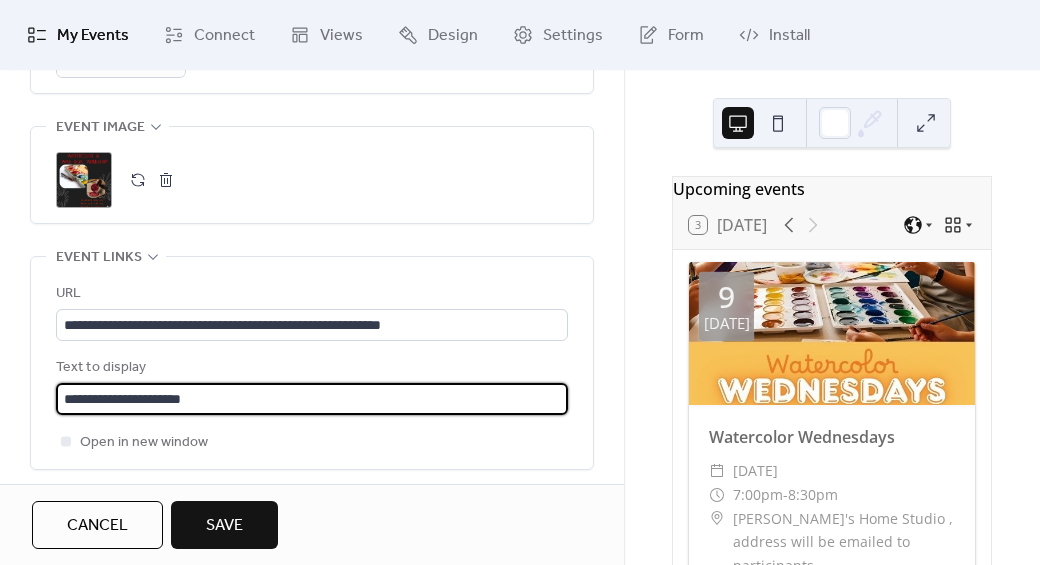type on "**********" 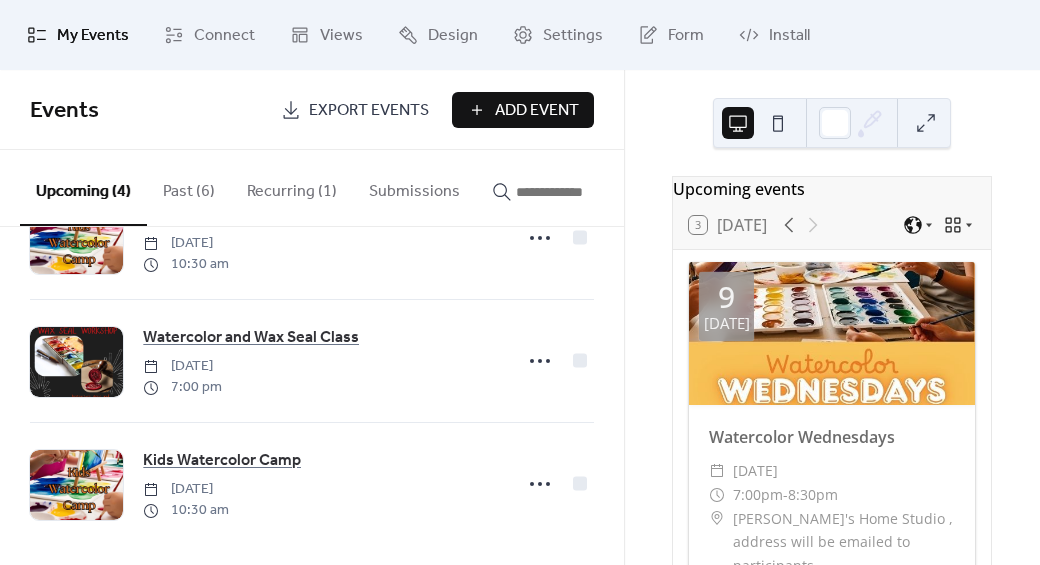 scroll, scrollTop: 221, scrollLeft: 0, axis: vertical 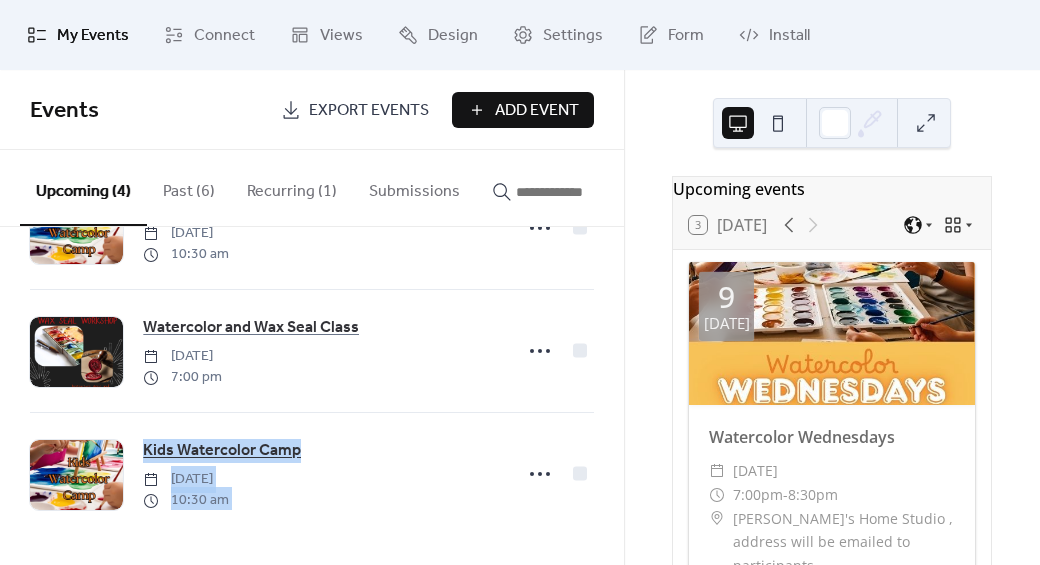 drag, startPoint x: 623, startPoint y: 270, endPoint x: 609, endPoint y: 321, distance: 52.886673 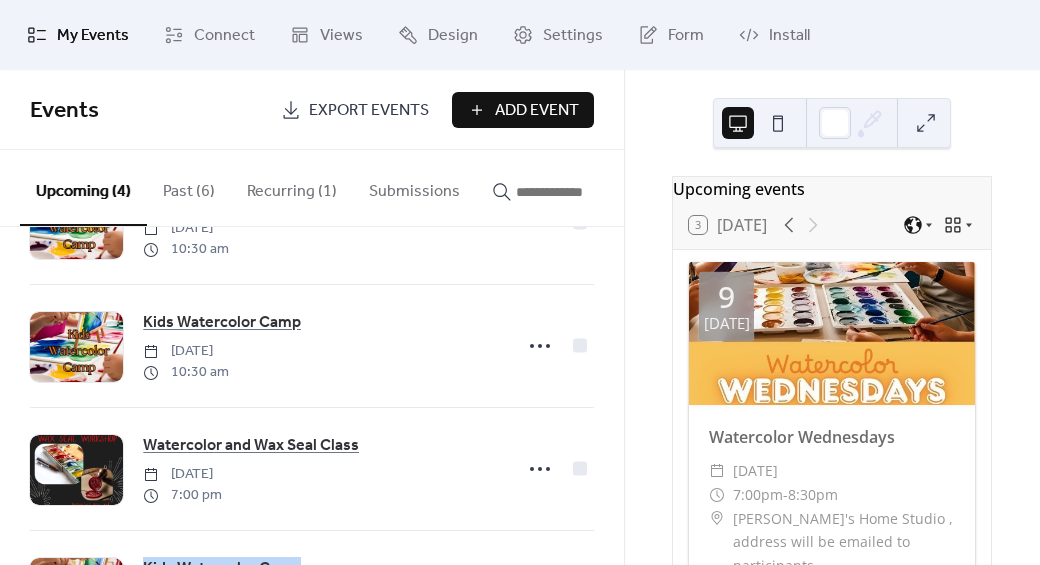 scroll, scrollTop: 114, scrollLeft: 0, axis: vertical 